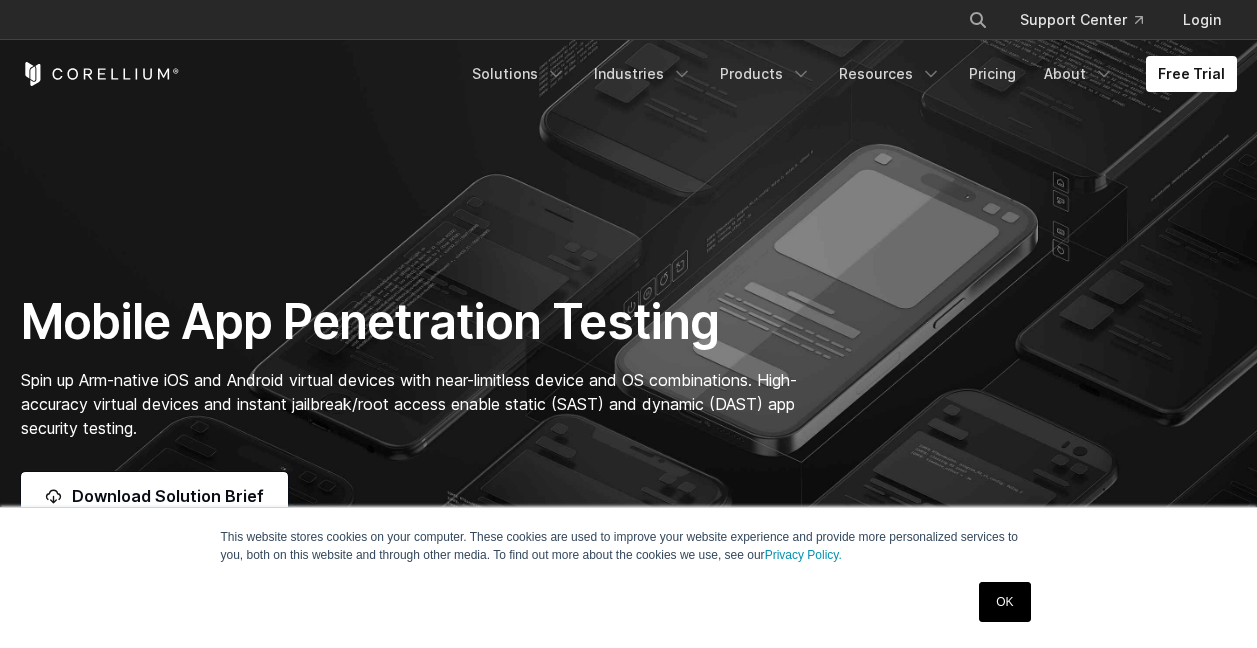 scroll, scrollTop: 0, scrollLeft: 0, axis: both 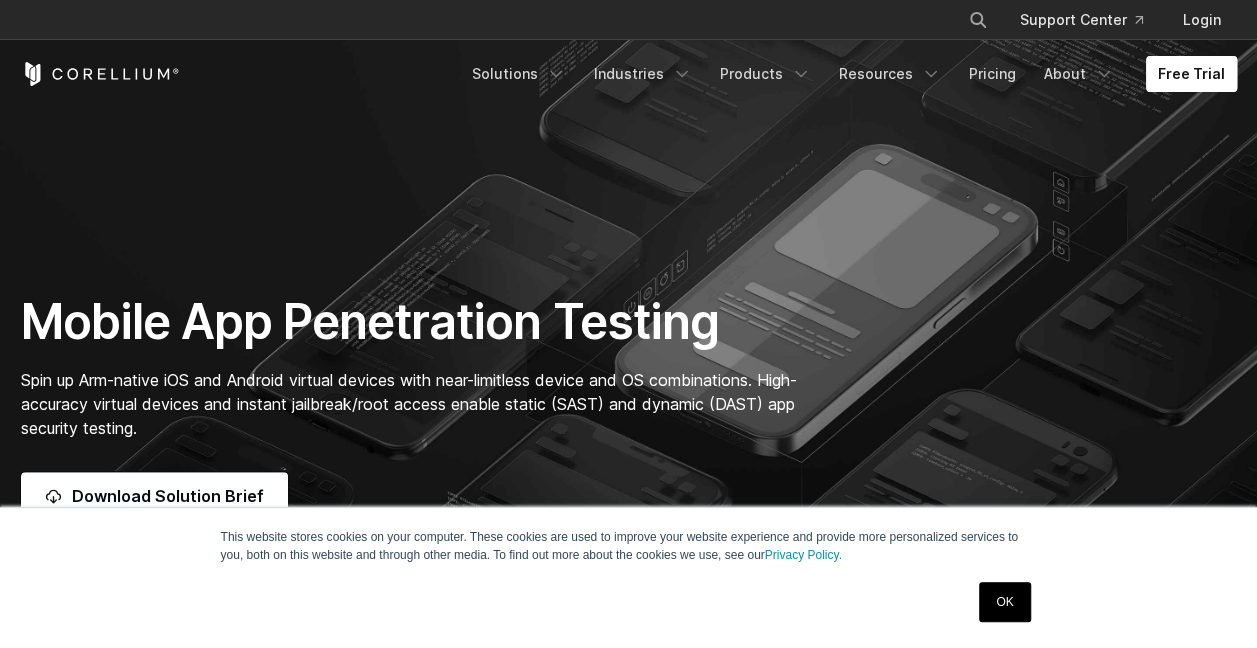 drag, startPoint x: 0, startPoint y: 0, endPoint x: 1220, endPoint y: 74, distance: 1222.2422 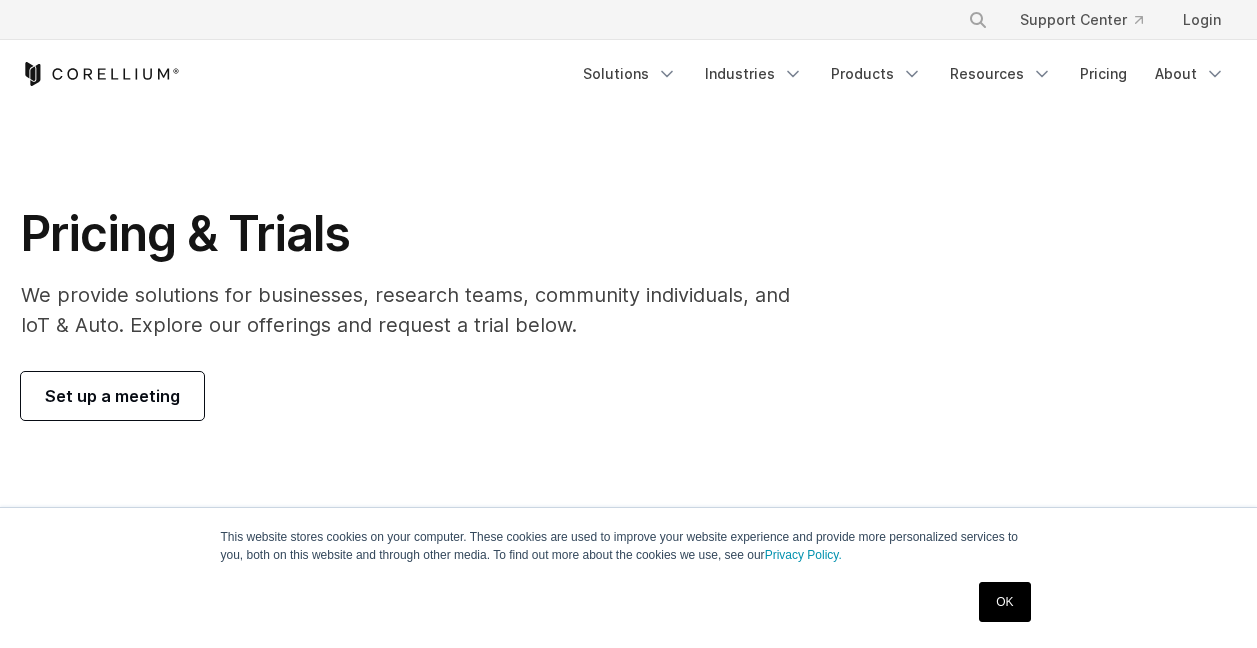 scroll, scrollTop: 0, scrollLeft: 0, axis: both 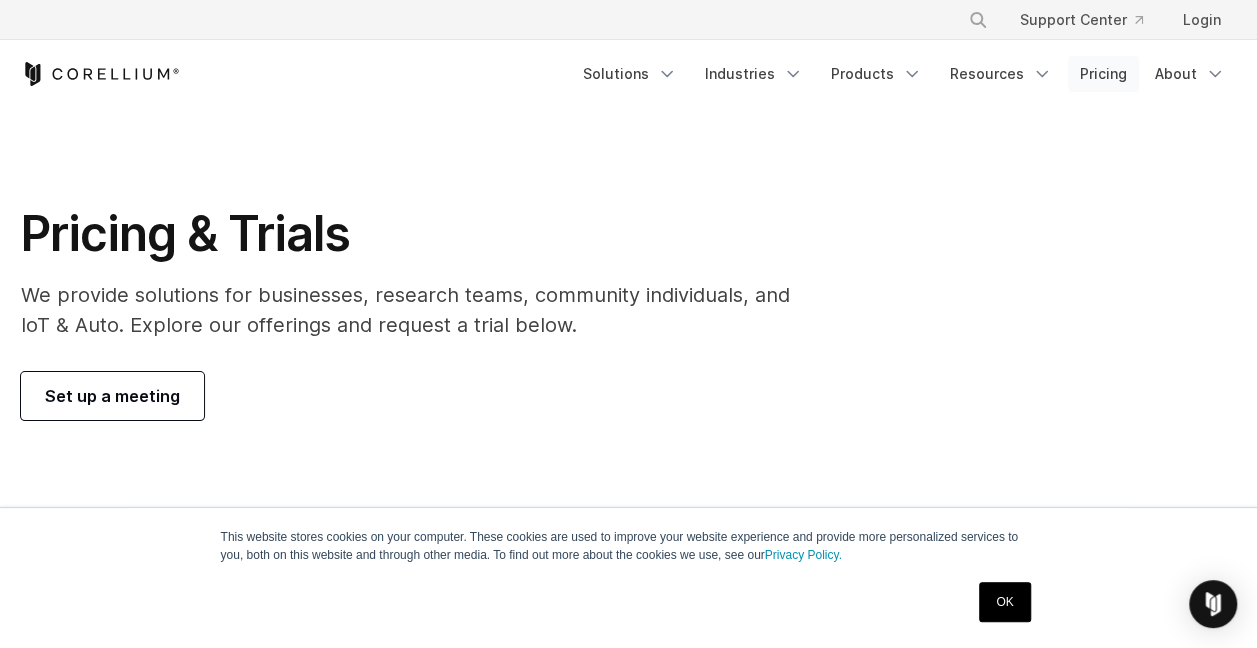 click on "Pricing" at bounding box center (1103, 74) 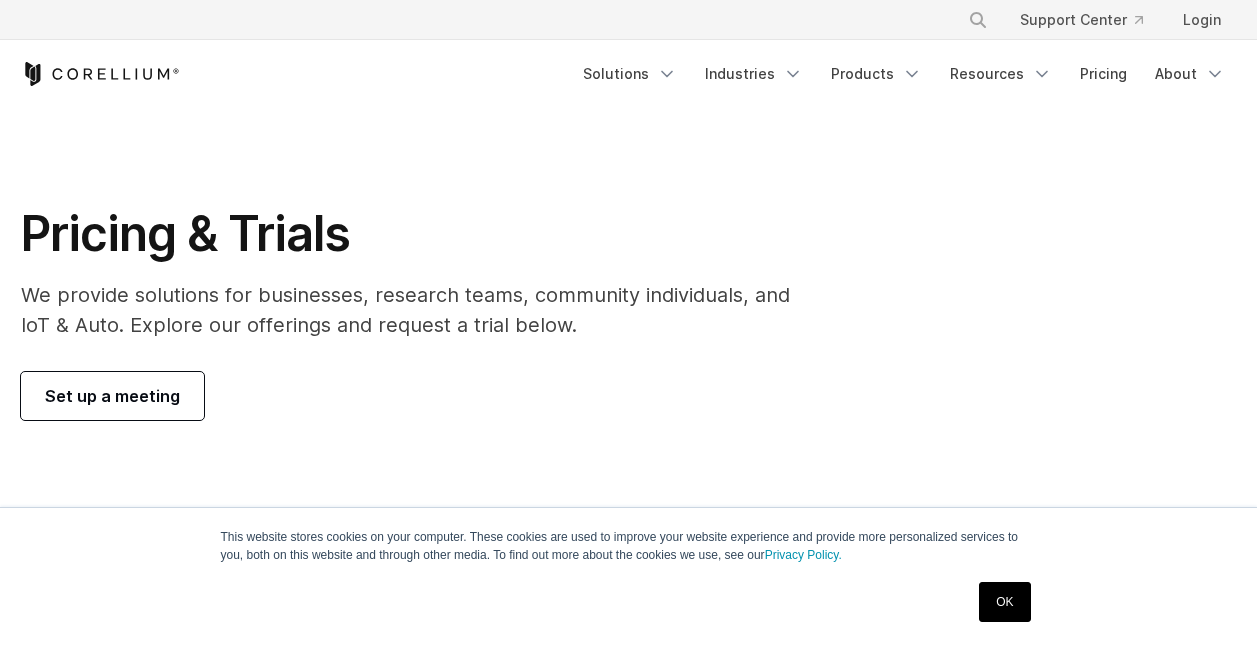 scroll, scrollTop: 0, scrollLeft: 0, axis: both 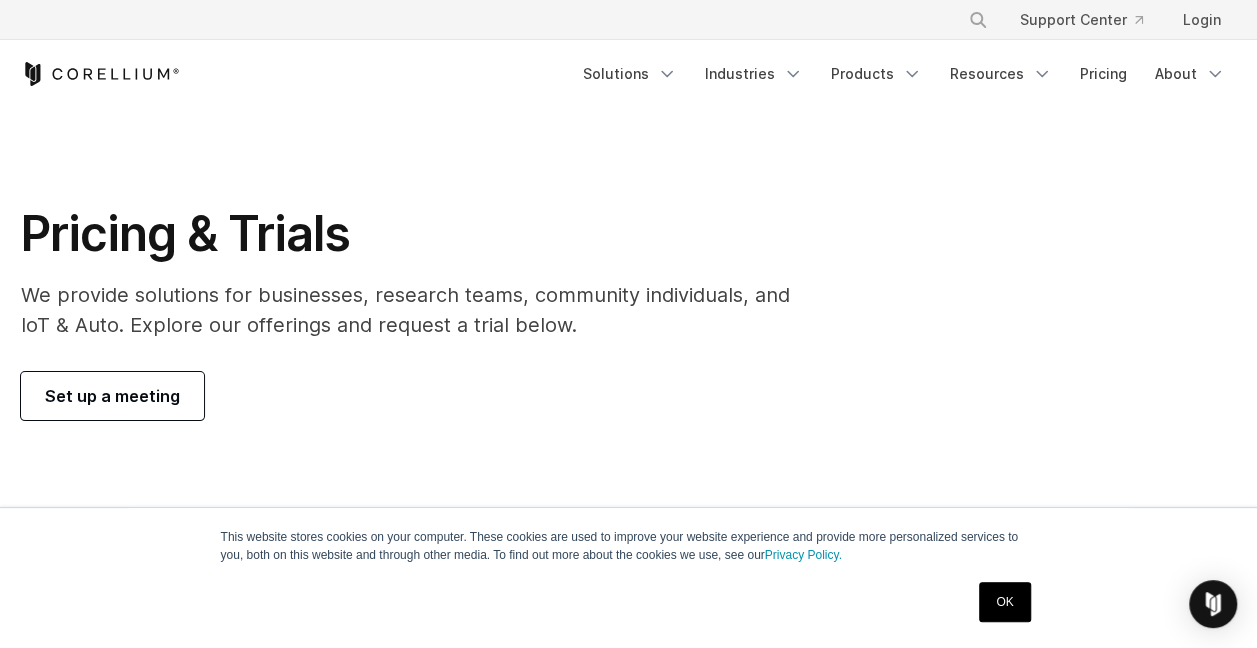 click on "OK" at bounding box center [1004, 602] 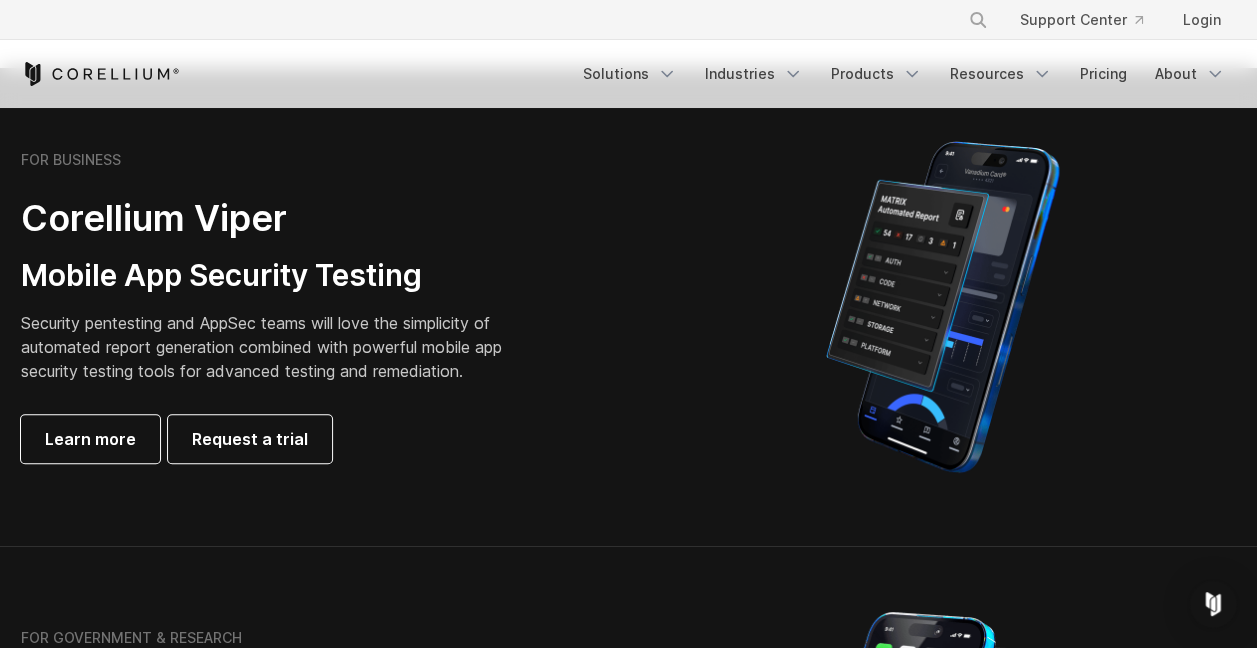 scroll, scrollTop: 0, scrollLeft: 0, axis: both 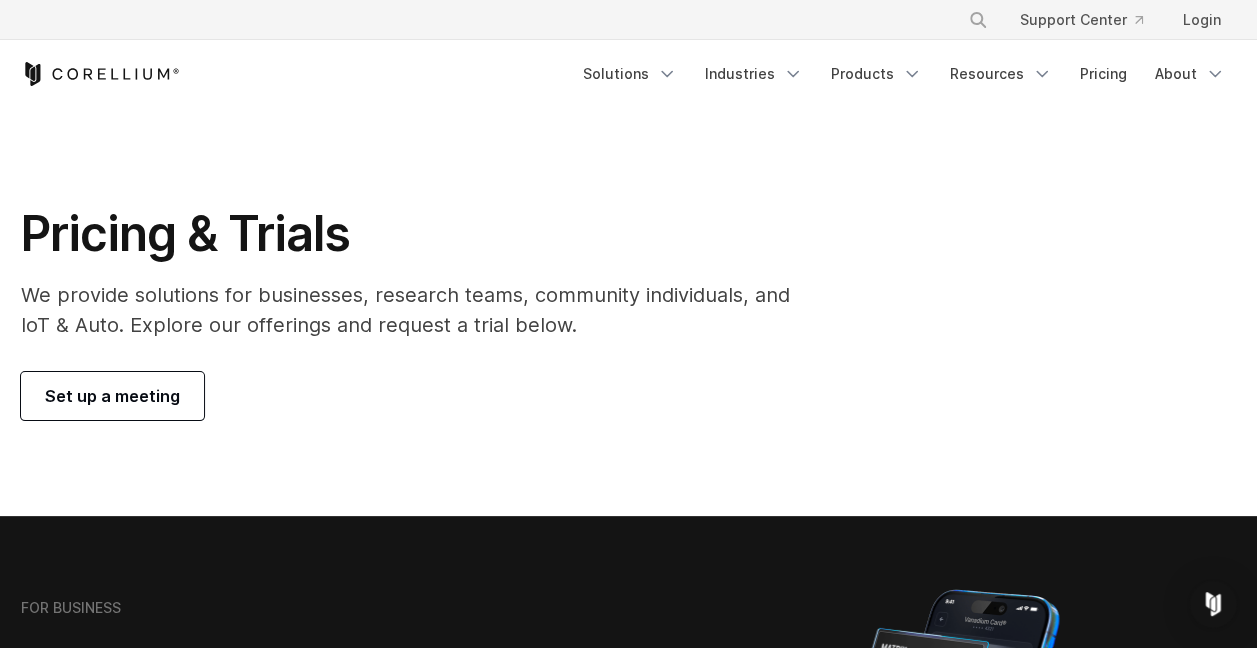 click on "Set up a meeting" at bounding box center [112, 396] 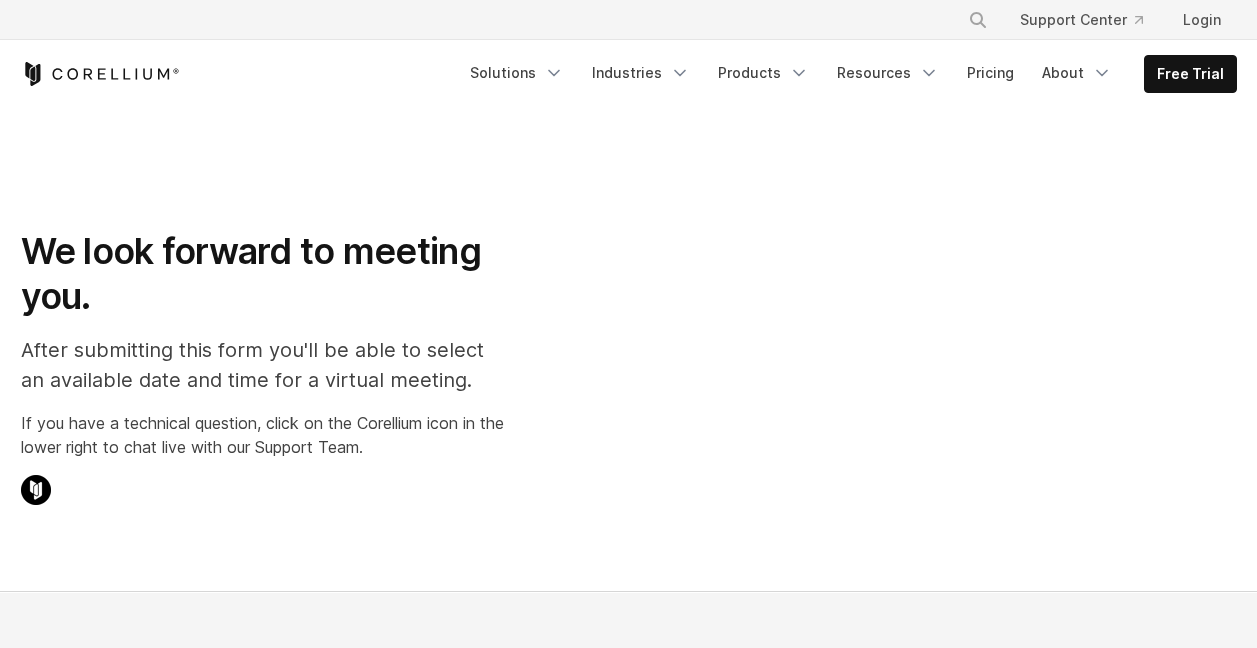 scroll, scrollTop: 0, scrollLeft: 0, axis: both 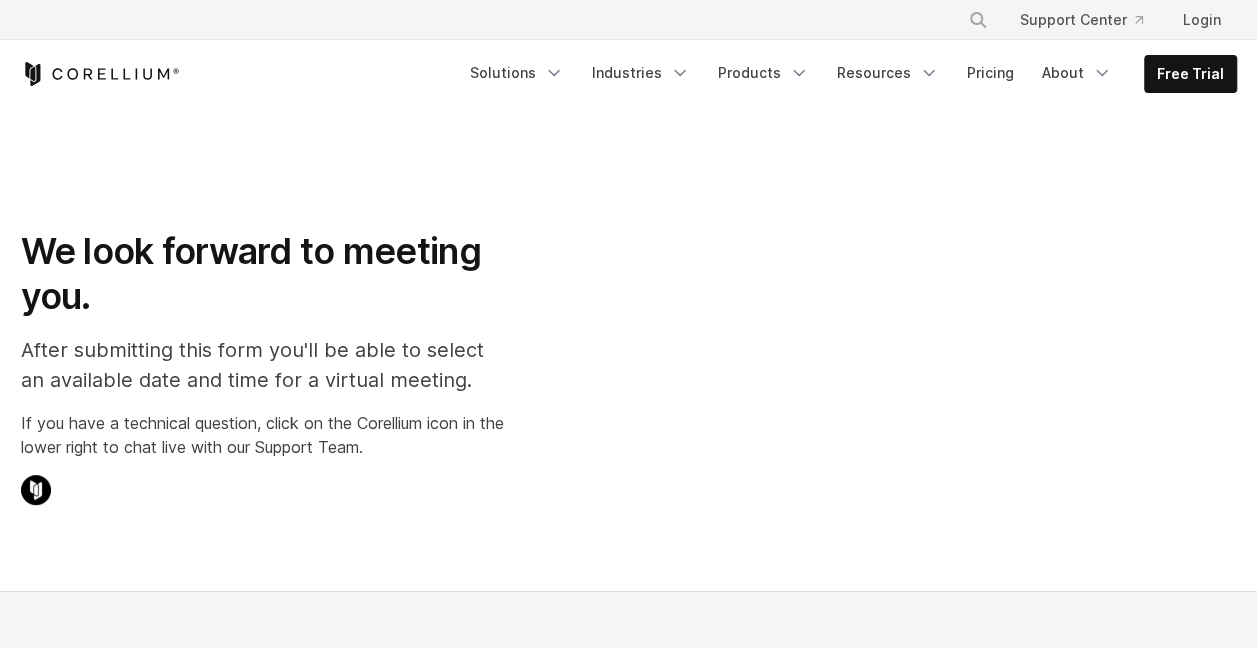 select on "**" 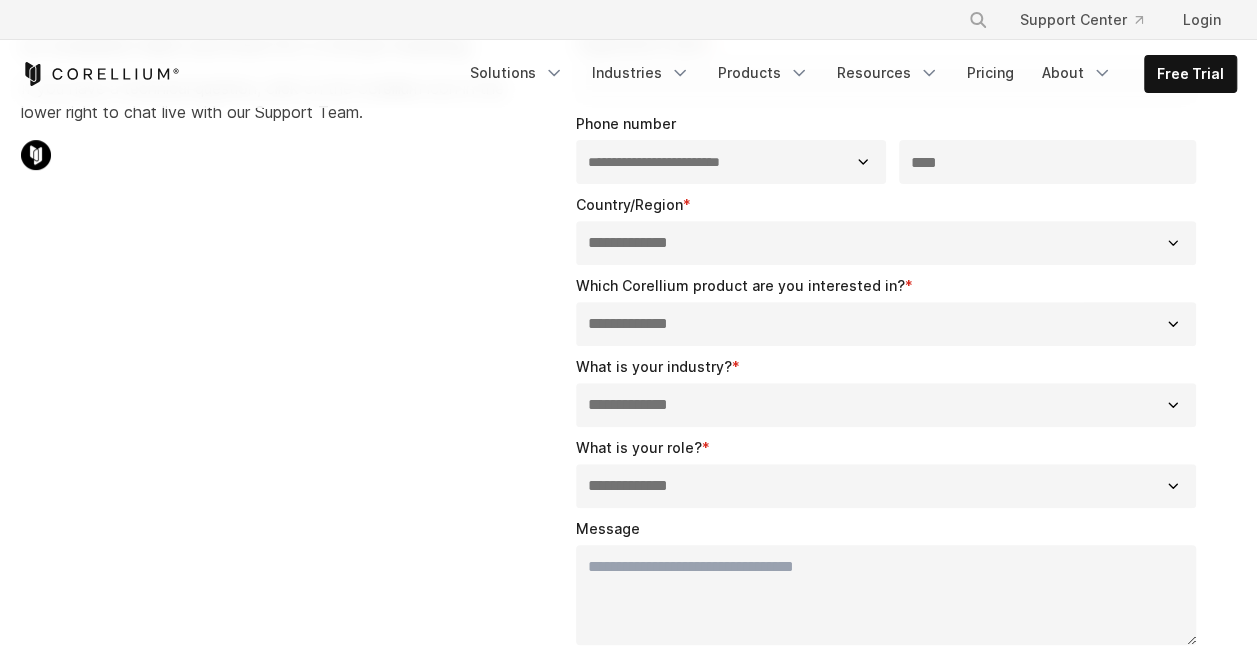 scroll, scrollTop: 0, scrollLeft: 0, axis: both 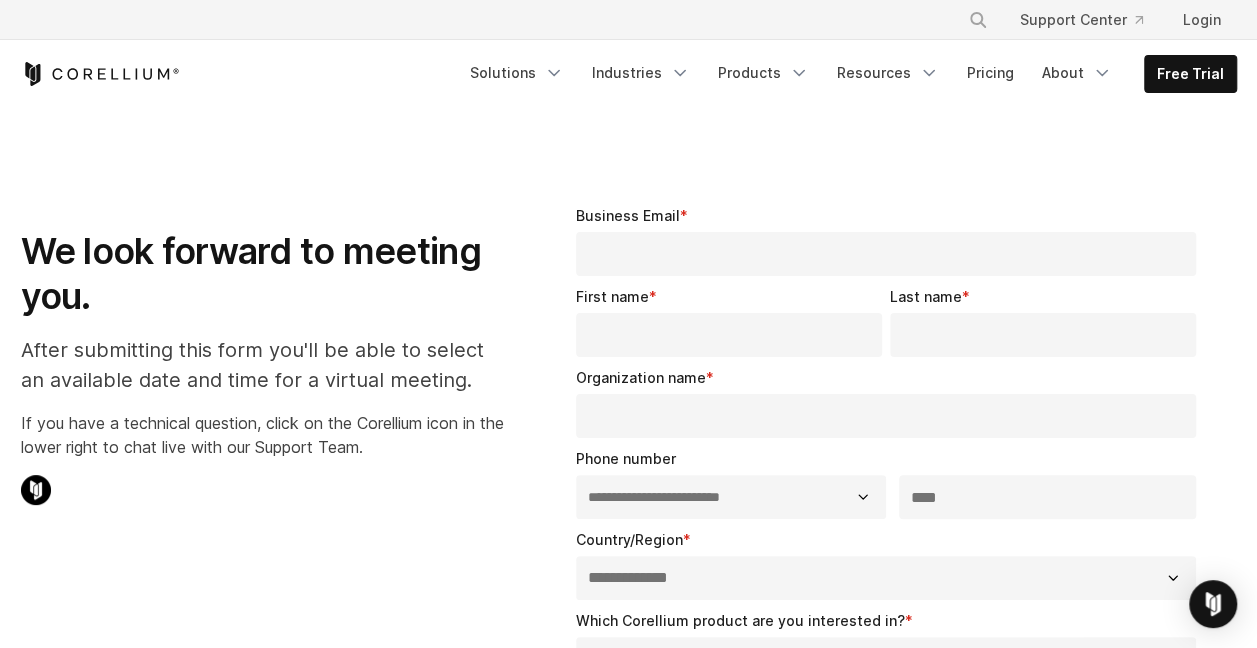 click on "Business Email *" at bounding box center (886, 254) 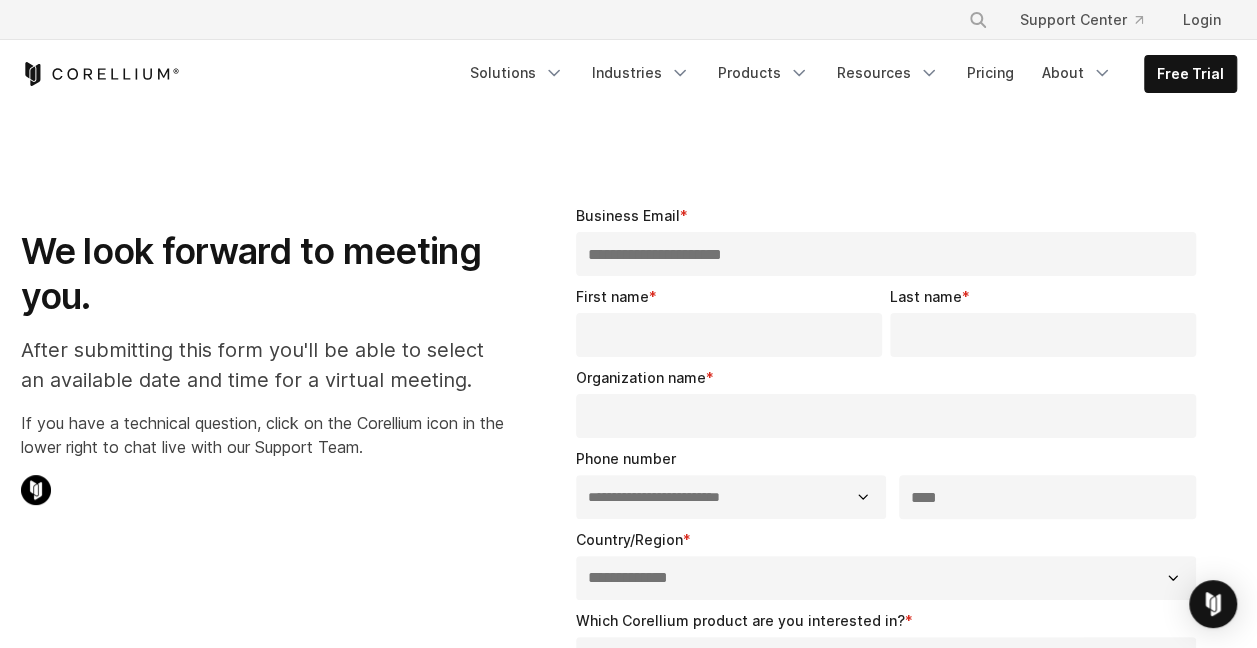 type on "***" 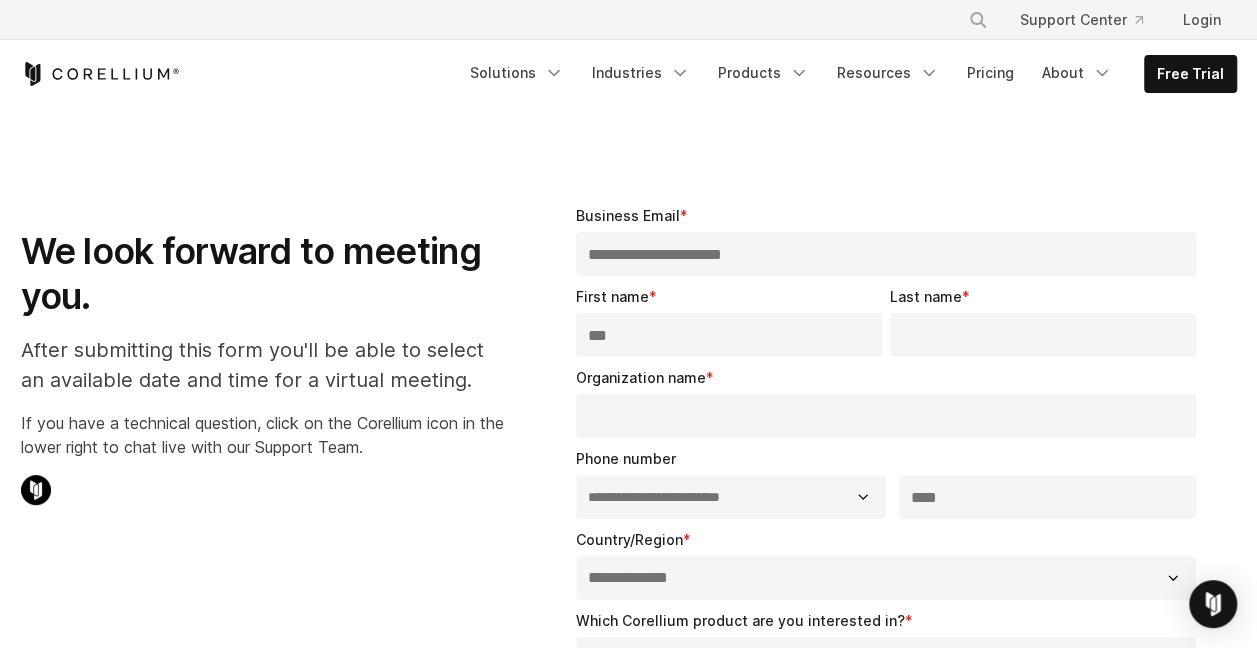 type on "*****" 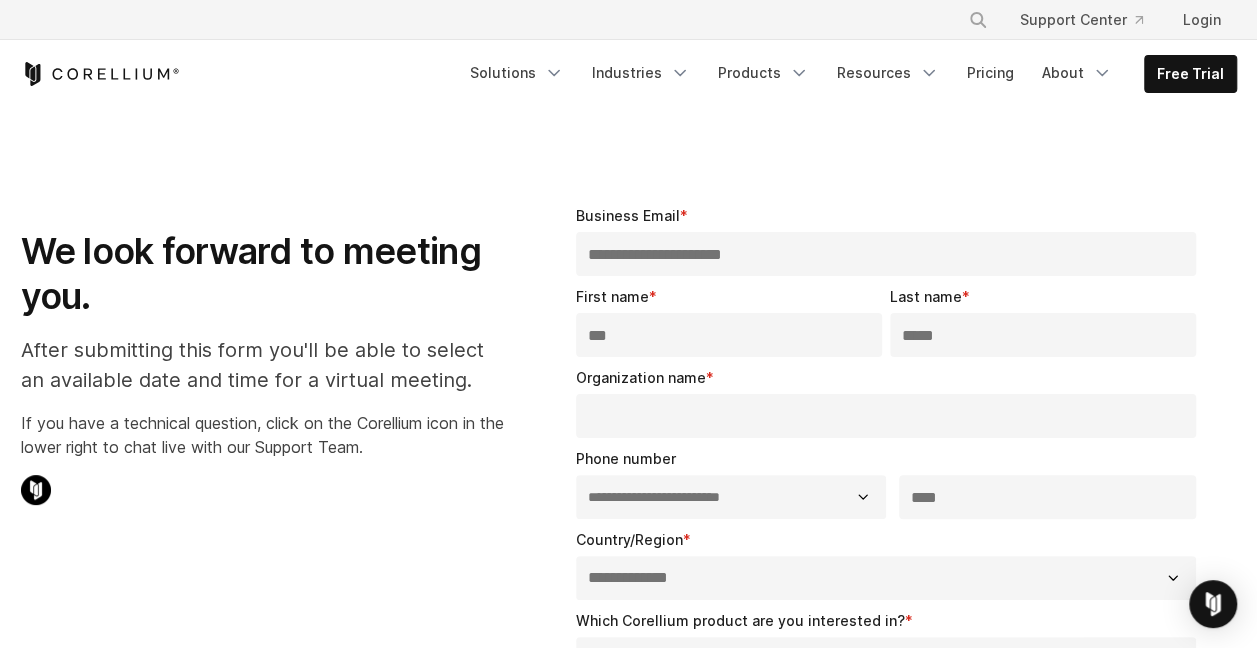 select on "**********" 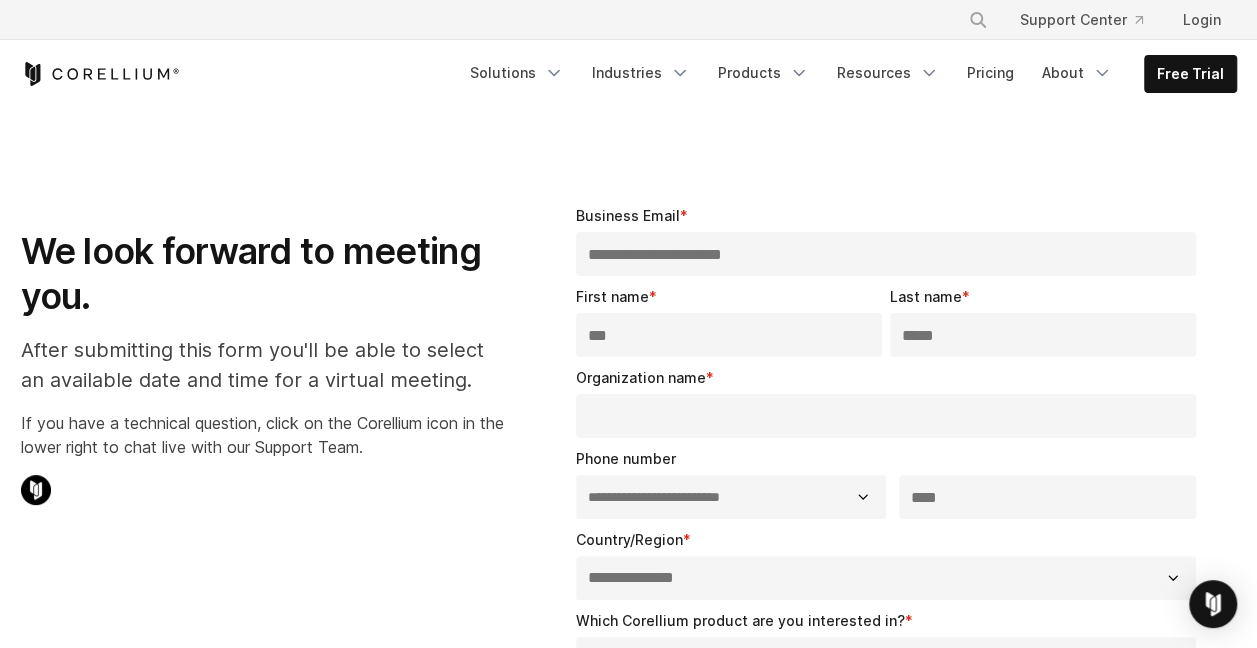 type on "**********" 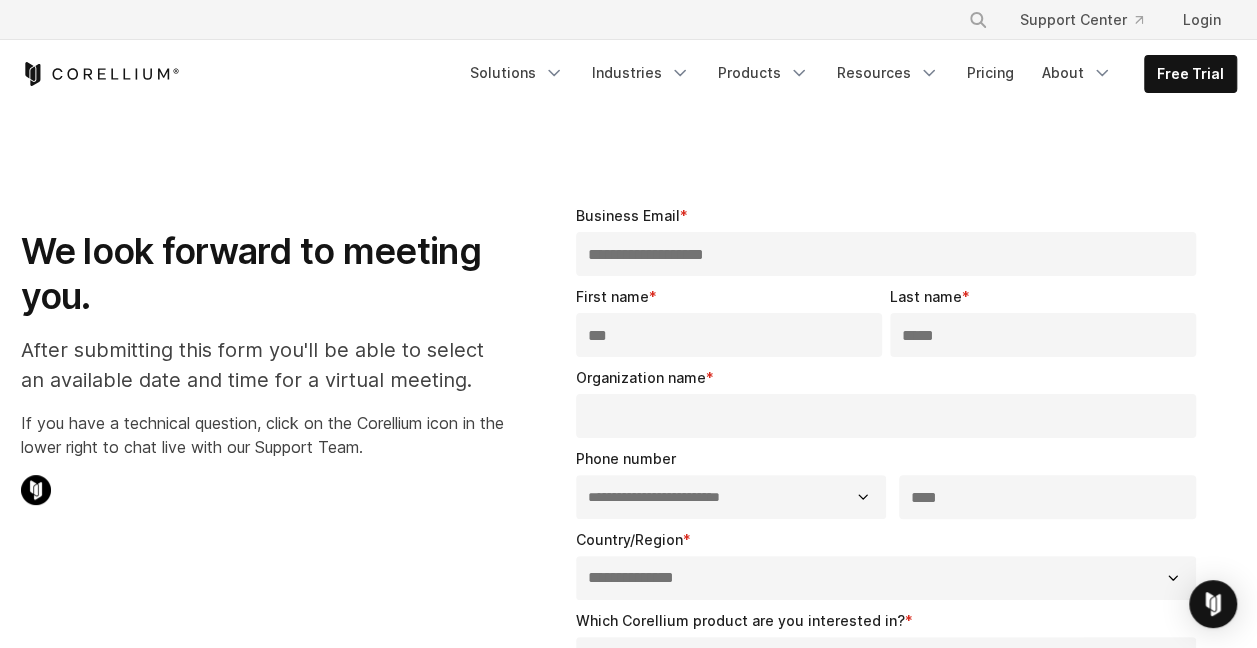 click on "Organization name *" at bounding box center (886, 416) 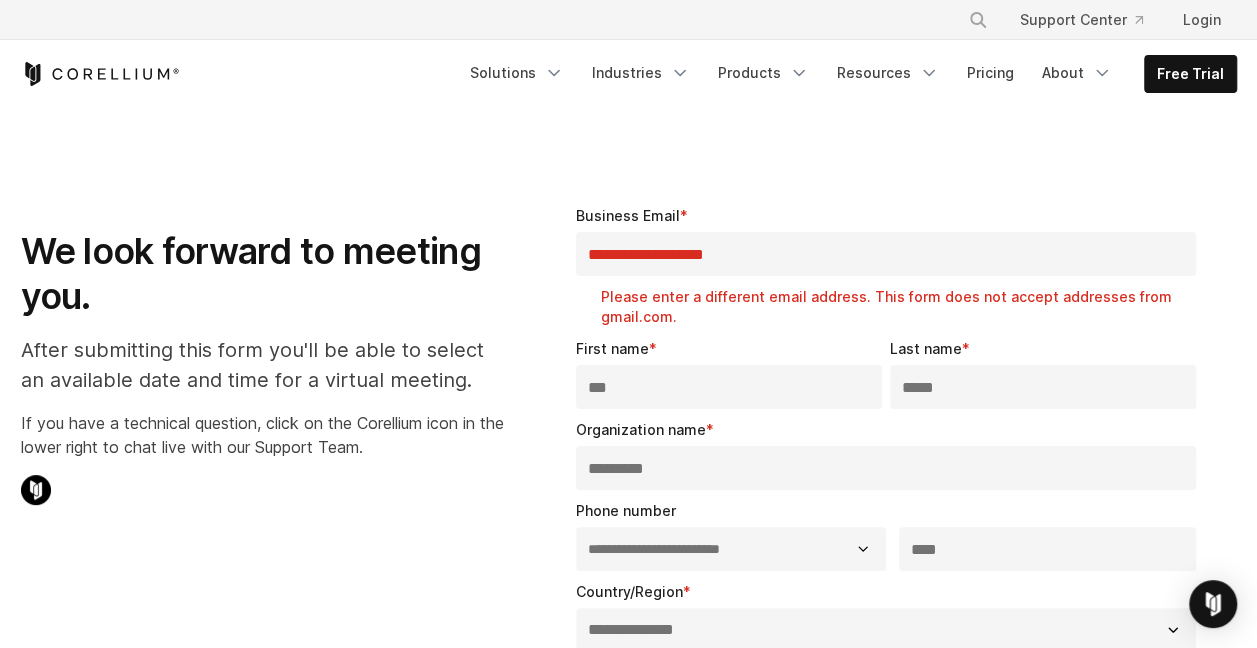 type on "*********" 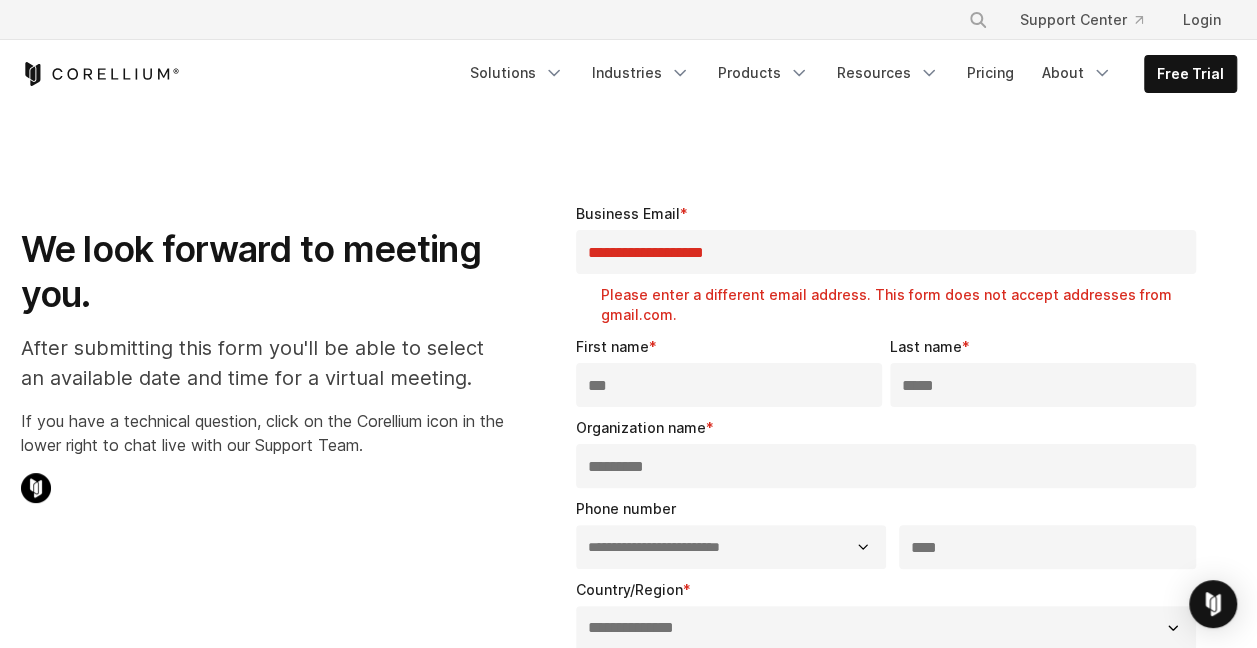 scroll, scrollTop: 385, scrollLeft: 0, axis: vertical 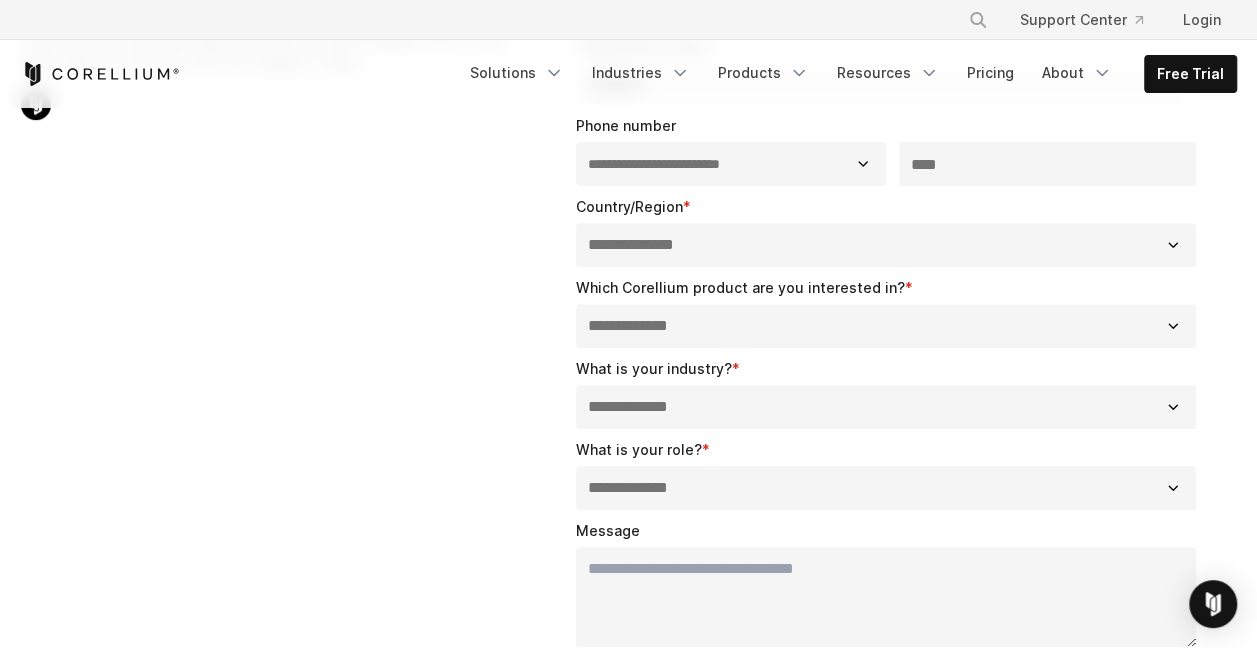 click on "**********" at bounding box center [886, 326] 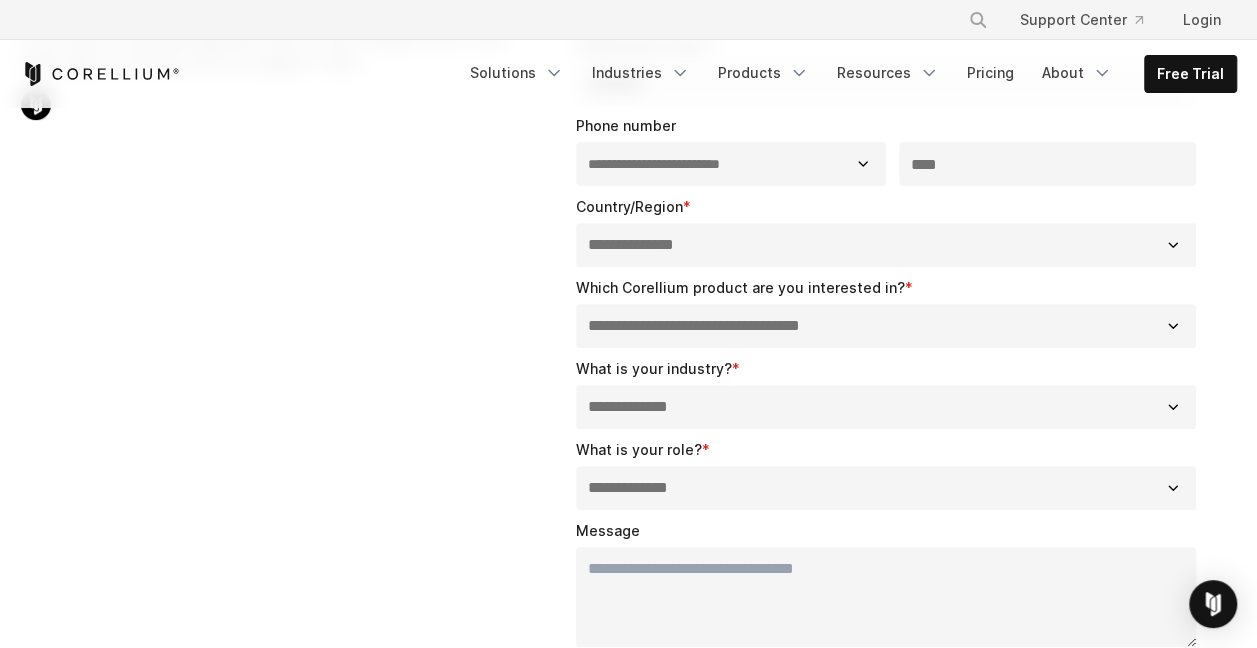 click on "**********" at bounding box center [886, 326] 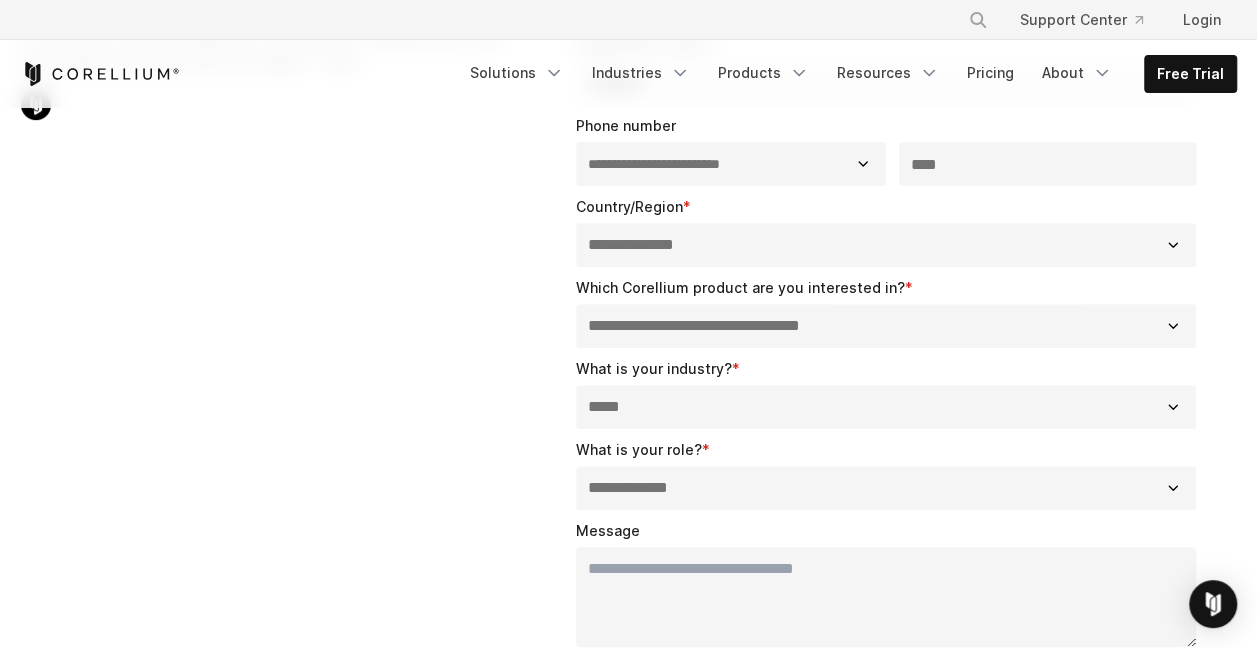 click on "**********" at bounding box center (886, 407) 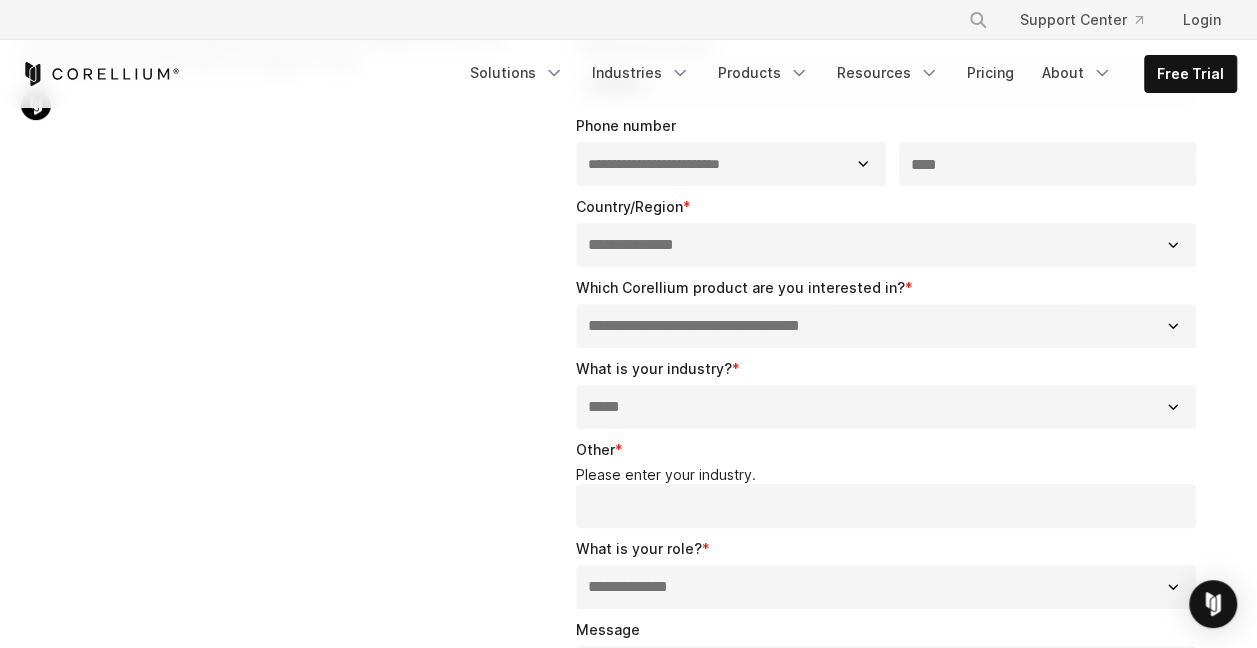 scroll, scrollTop: 468, scrollLeft: 0, axis: vertical 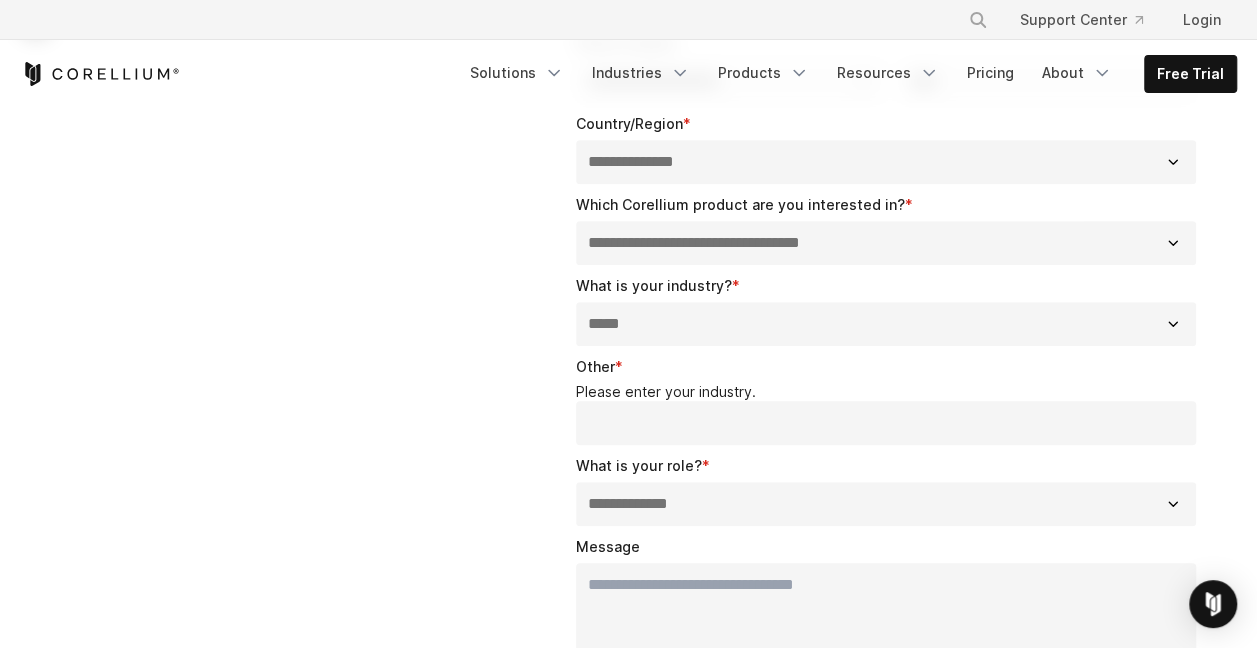 click on "Other *" at bounding box center (886, 423) 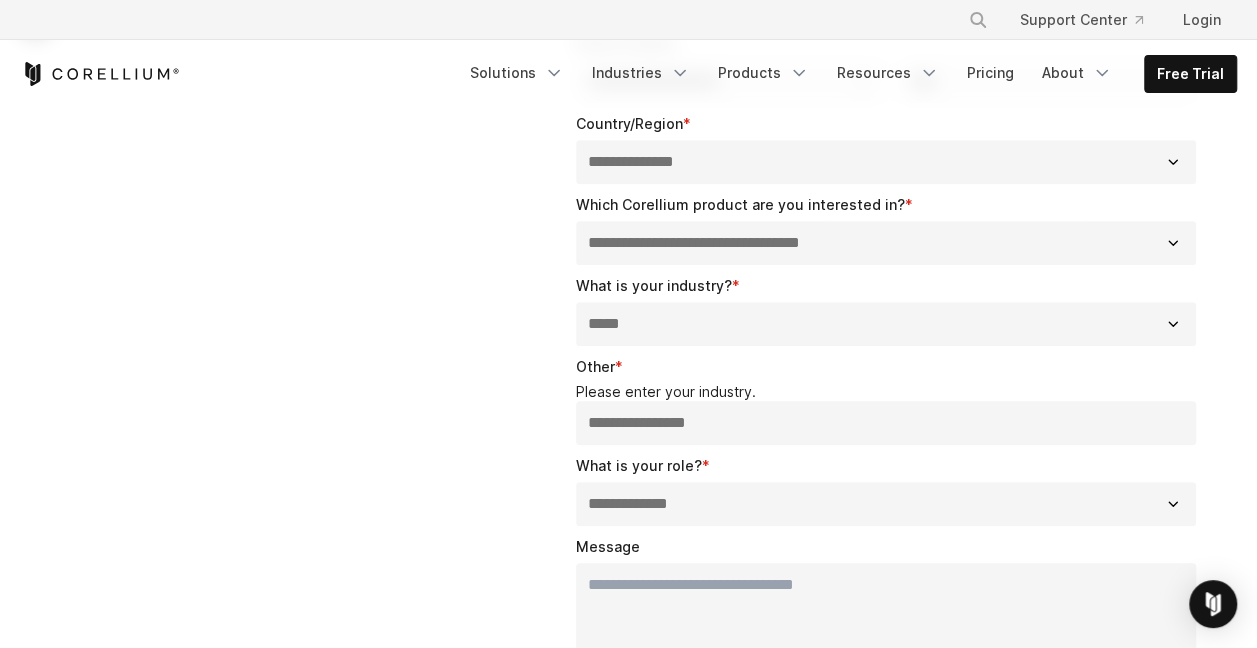 type on "**********" 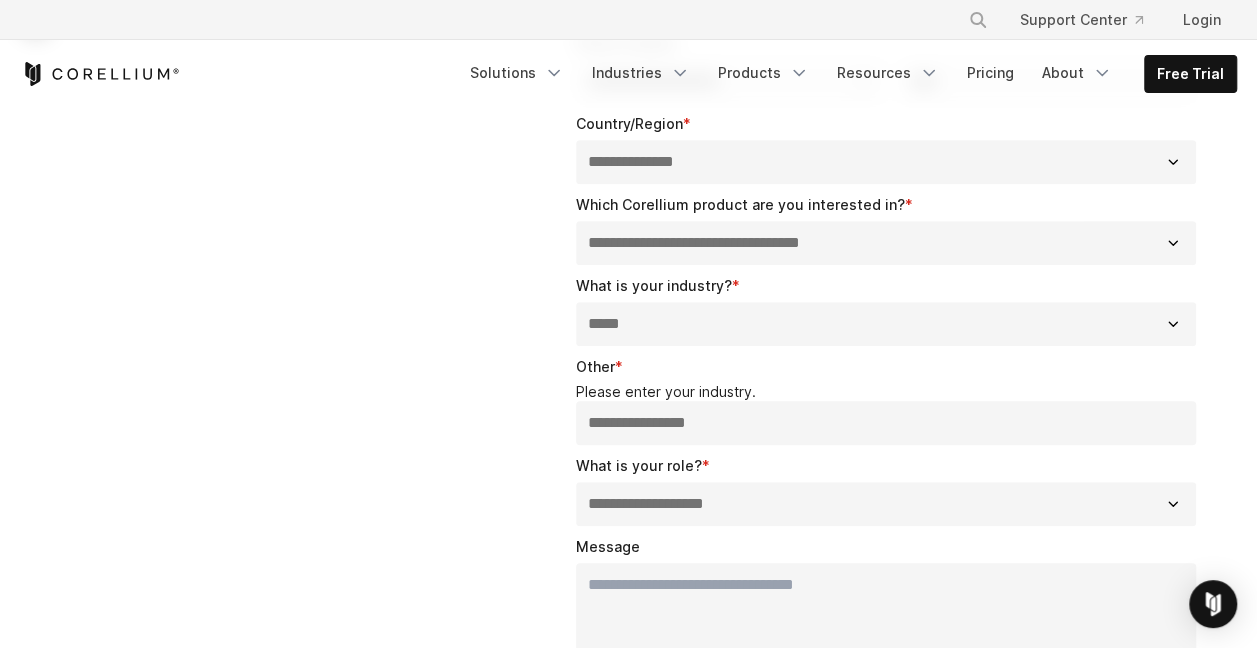 select on "*****" 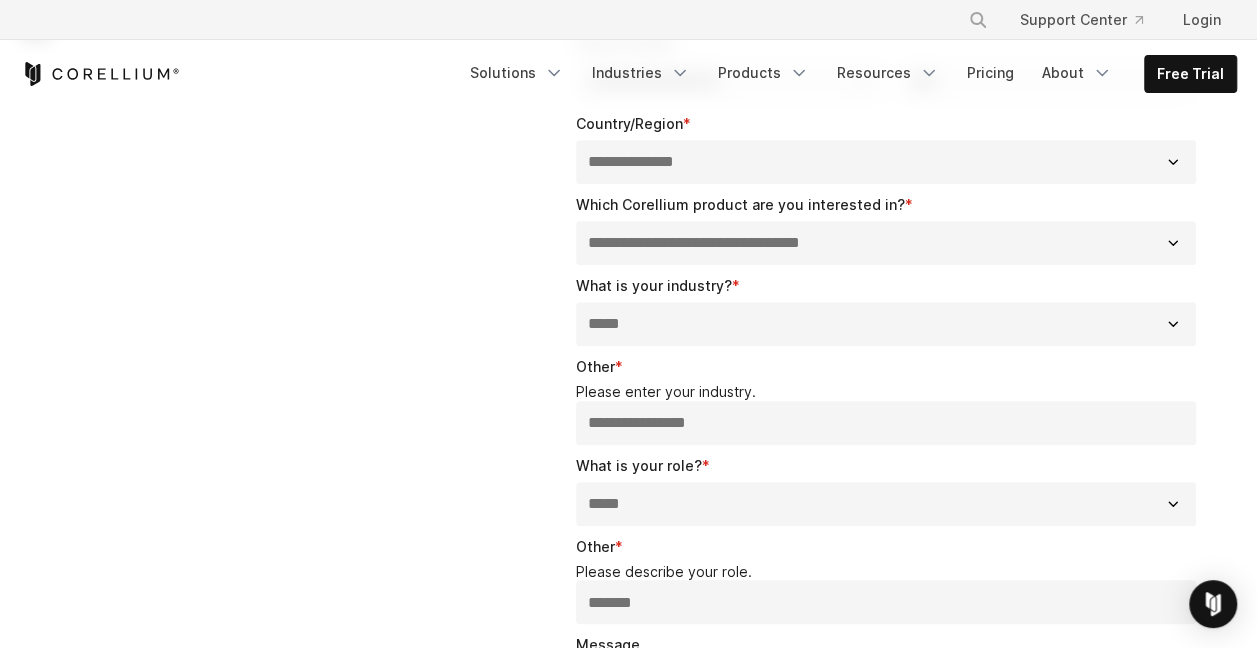 type on "*******" 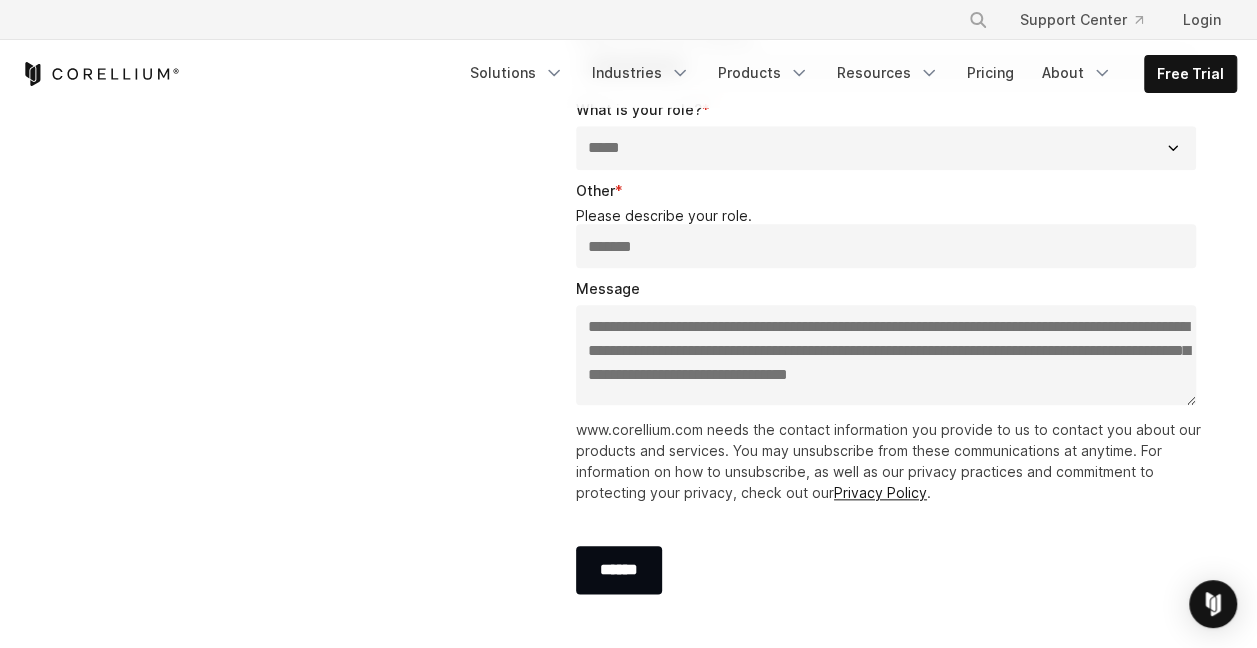 click on "**********" at bounding box center [886, 355] 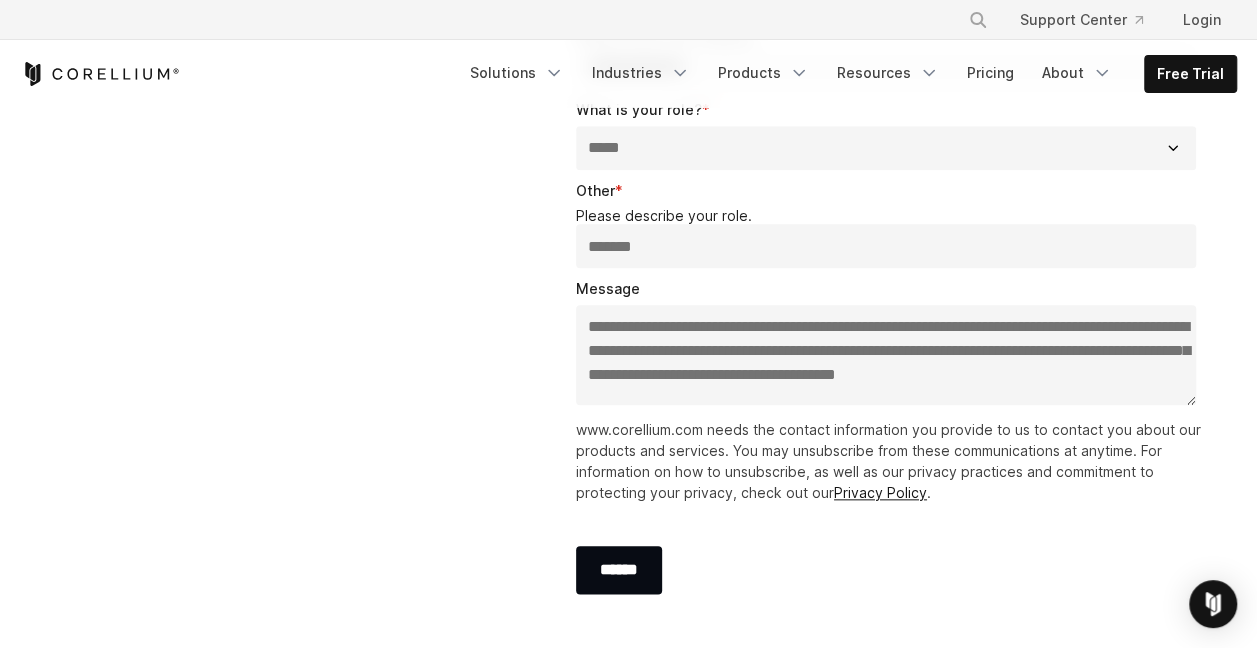 scroll, scrollTop: 3, scrollLeft: 0, axis: vertical 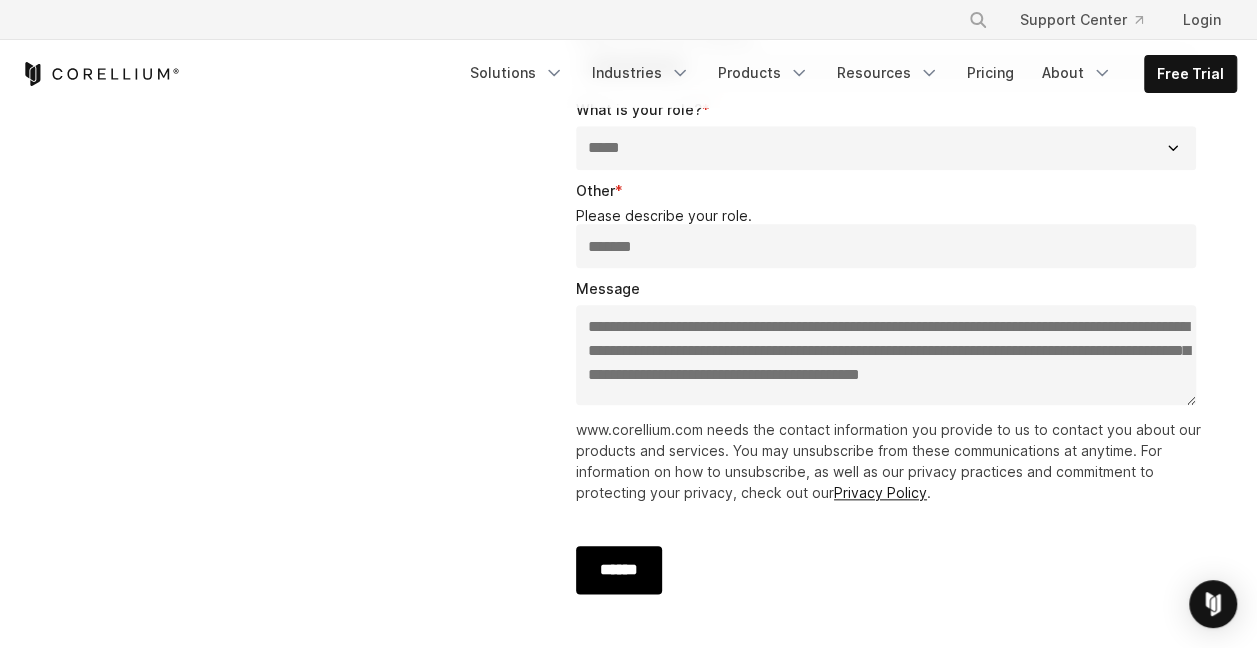 type on "**********" 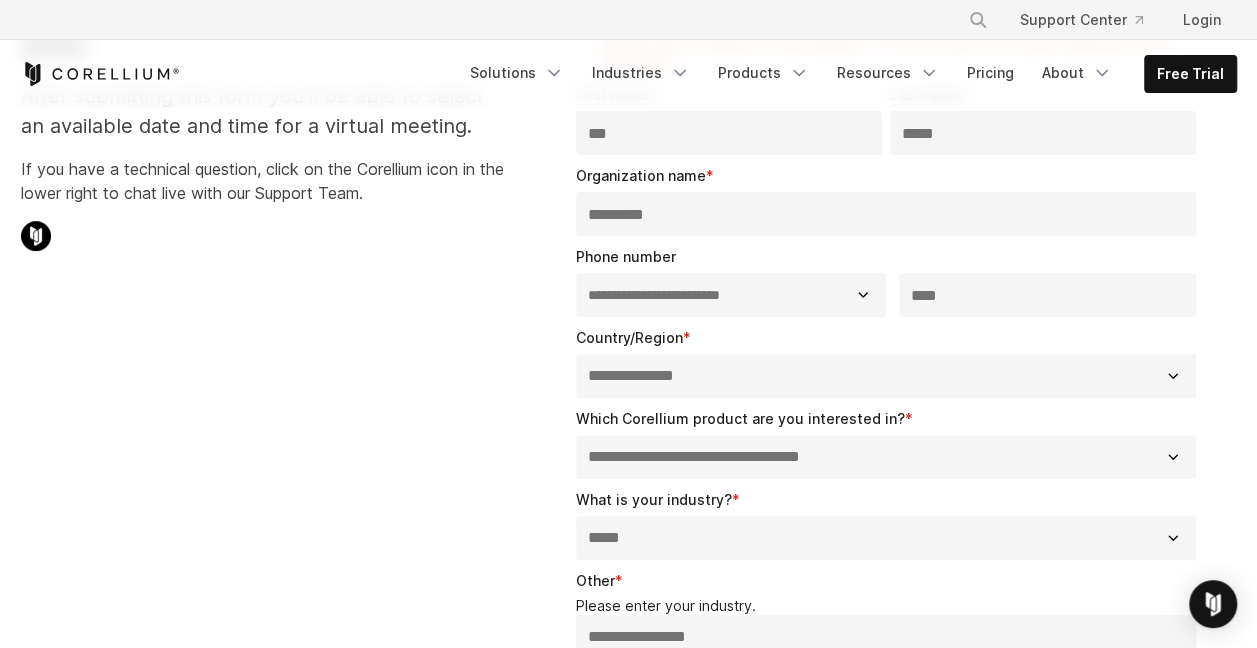 scroll, scrollTop: 0, scrollLeft: 0, axis: both 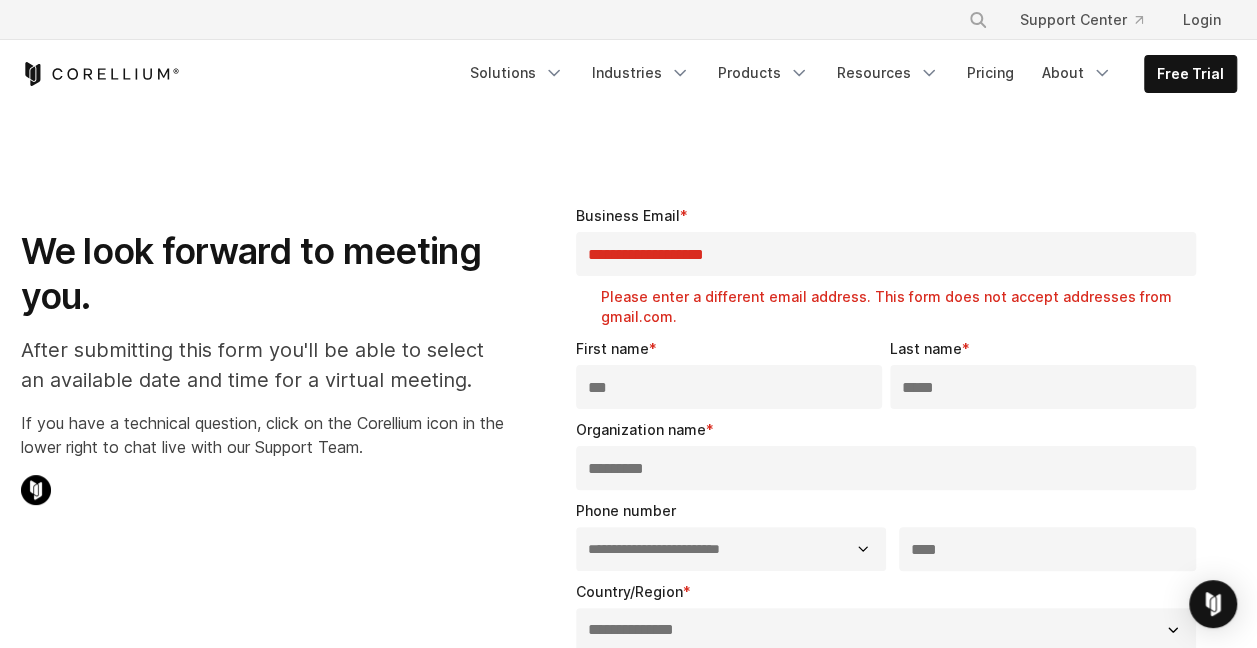 drag, startPoint x: 678, startPoint y: 260, endPoint x: 1070, endPoint y: 302, distance: 394.2436 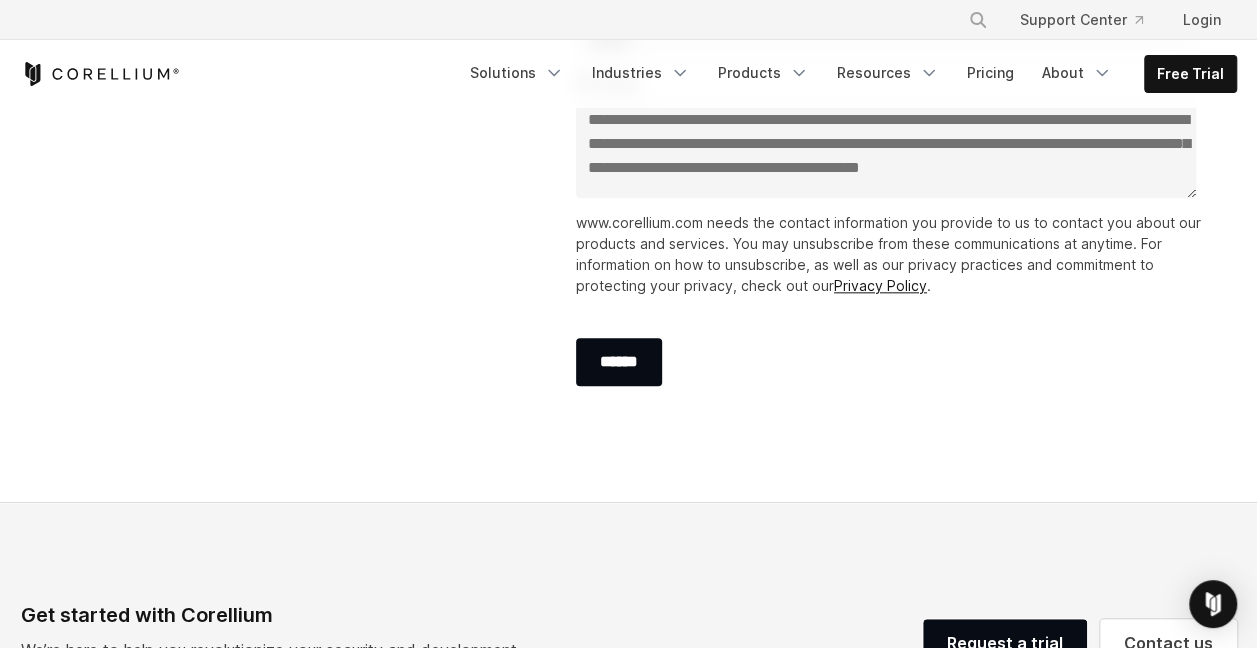 scroll, scrollTop: 987, scrollLeft: 0, axis: vertical 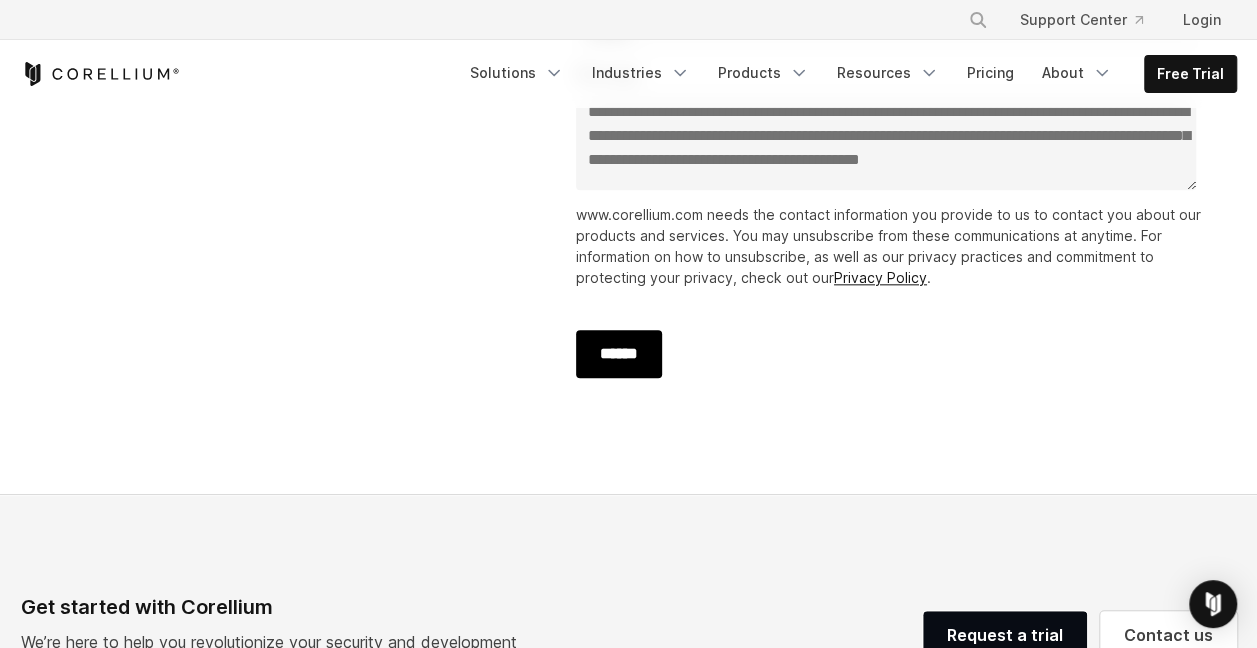 type on "**********" 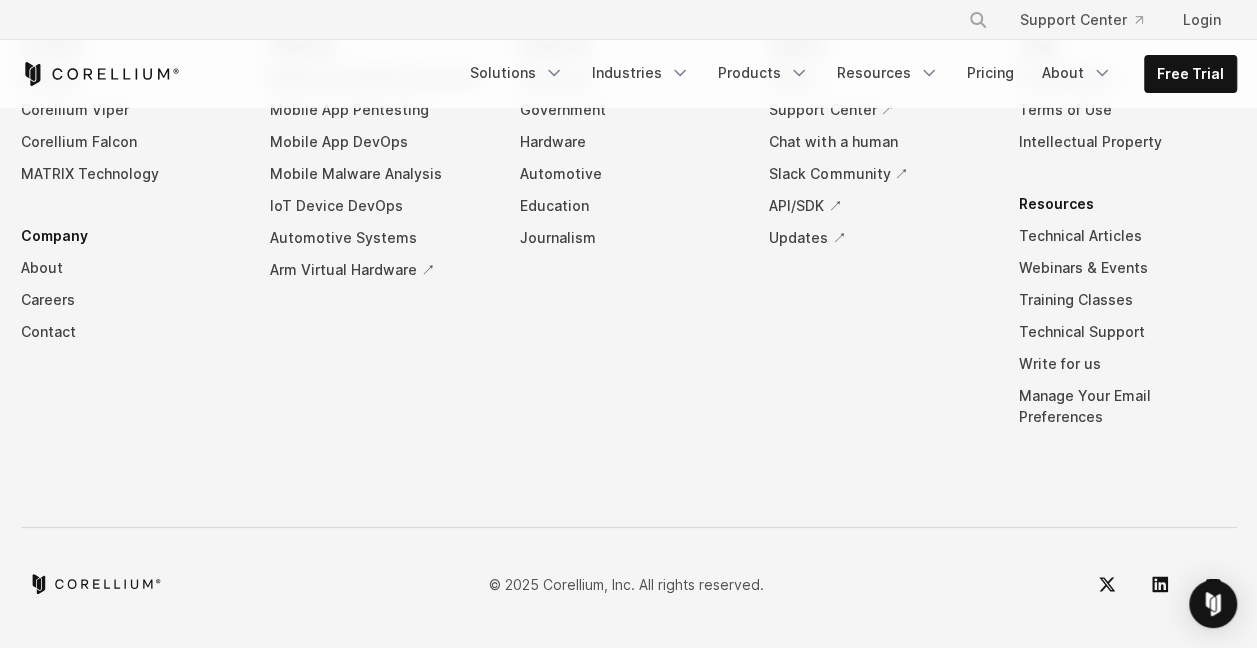 scroll, scrollTop: 820, scrollLeft: 0, axis: vertical 